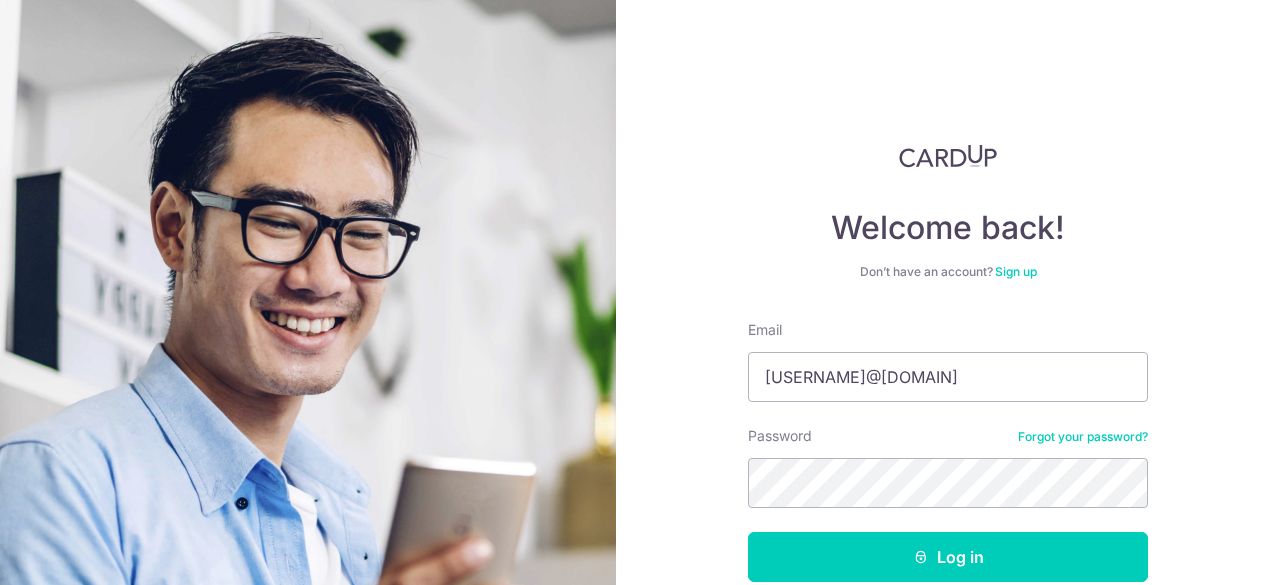 scroll, scrollTop: 0, scrollLeft: 0, axis: both 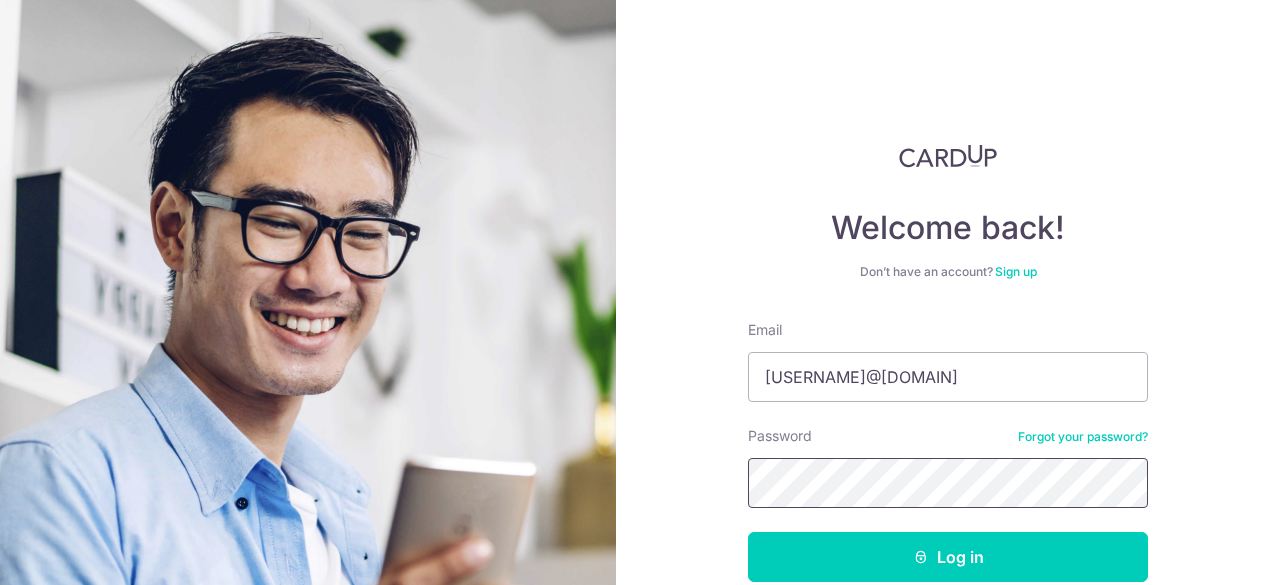 click on "Log in" at bounding box center (948, 557) 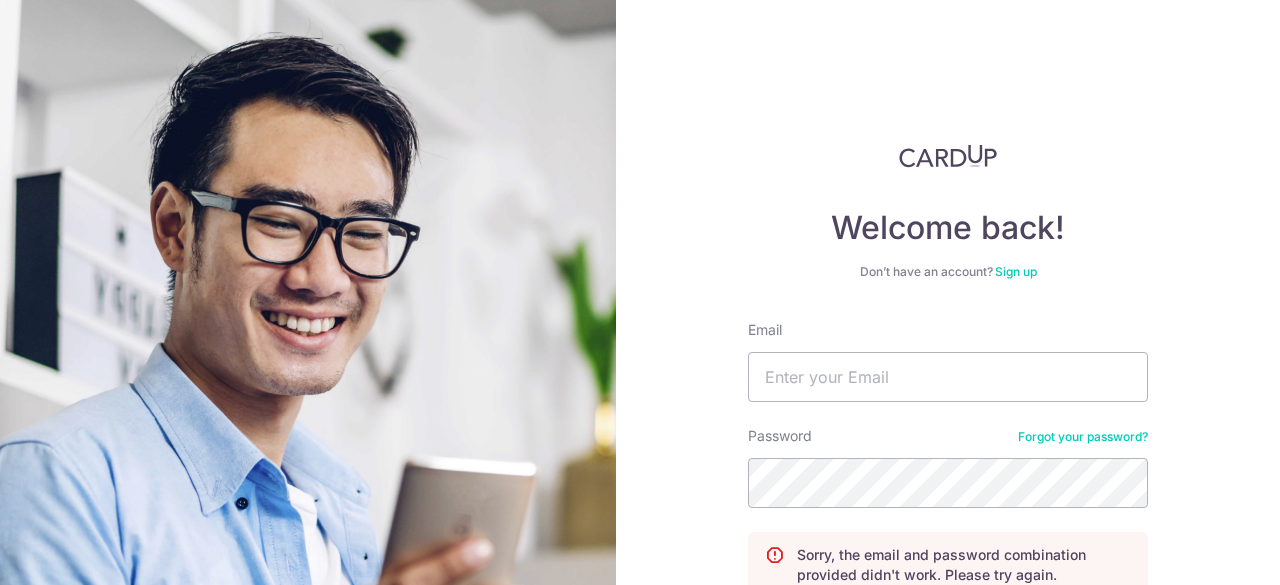 scroll, scrollTop: 0, scrollLeft: 0, axis: both 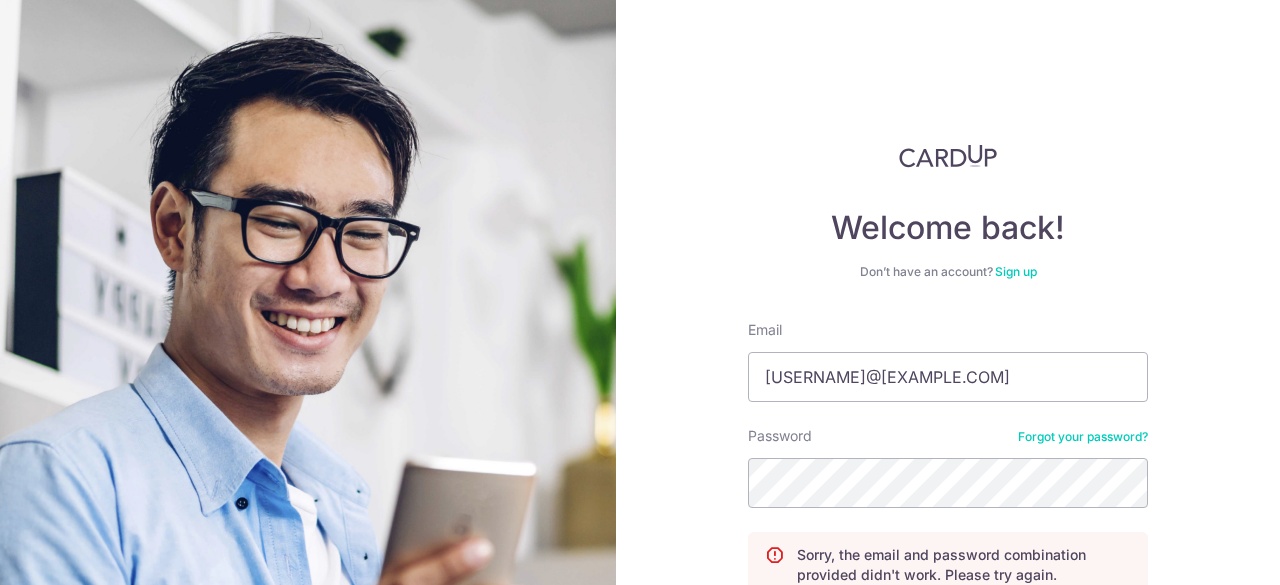 type on "[EMAIL]" 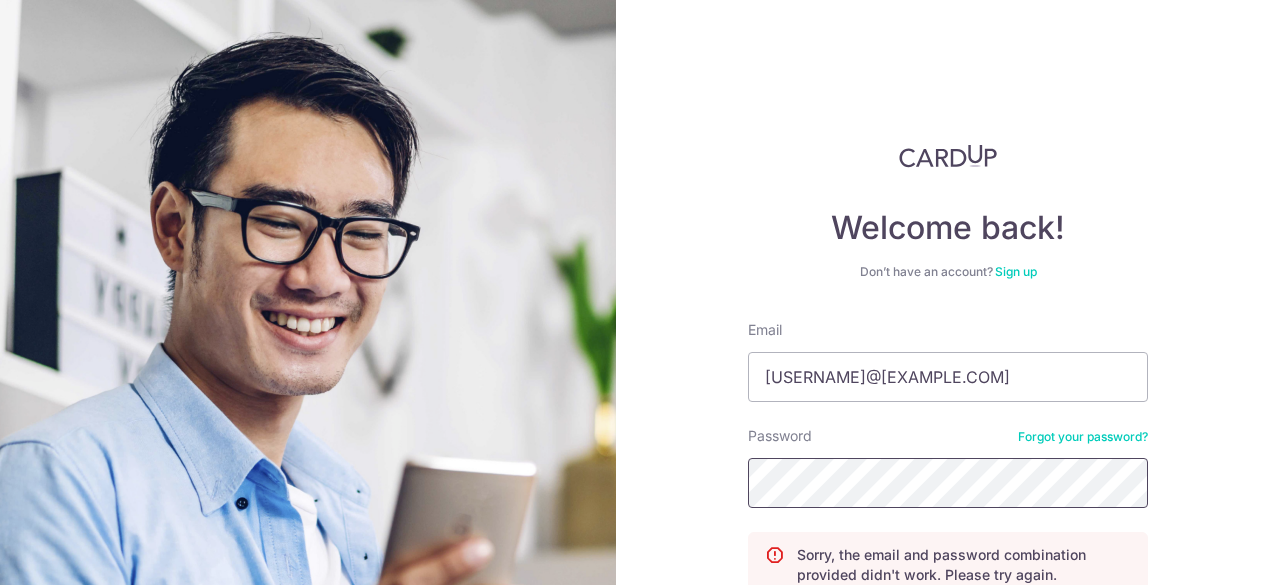 click on "Log in" at bounding box center [948, 639] 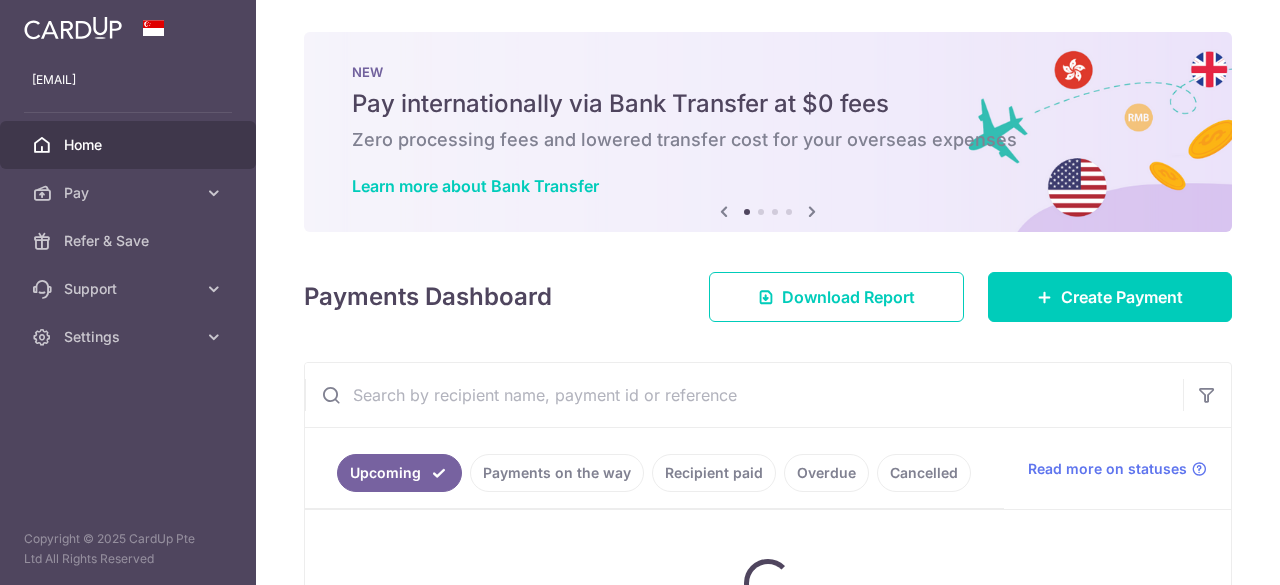 scroll, scrollTop: 0, scrollLeft: 0, axis: both 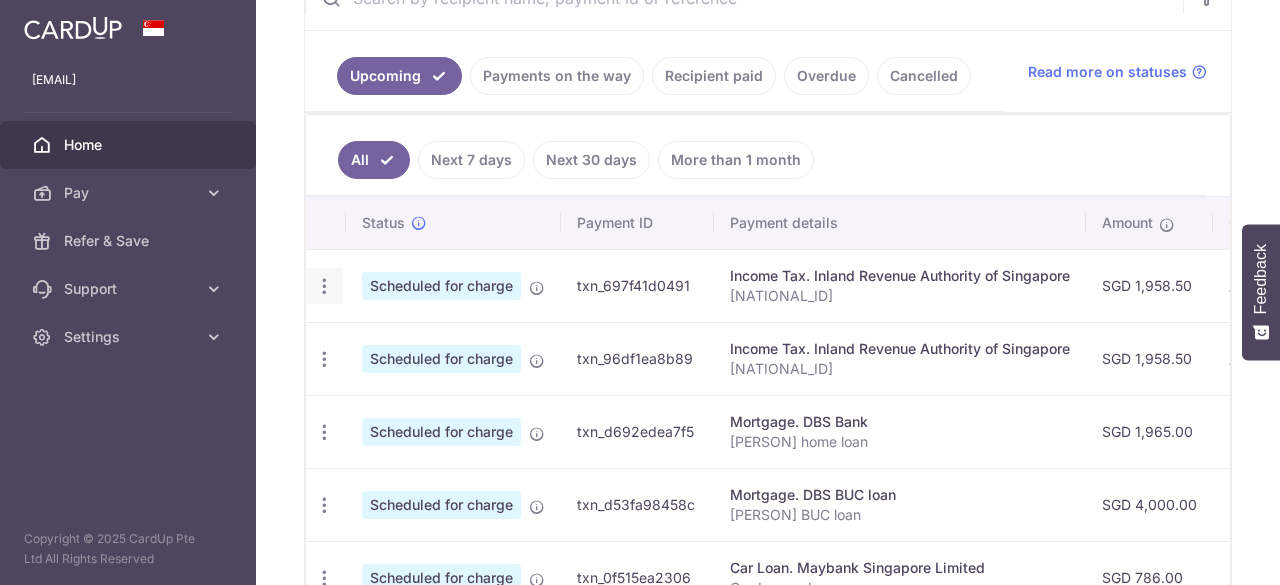 click at bounding box center (324, 286) 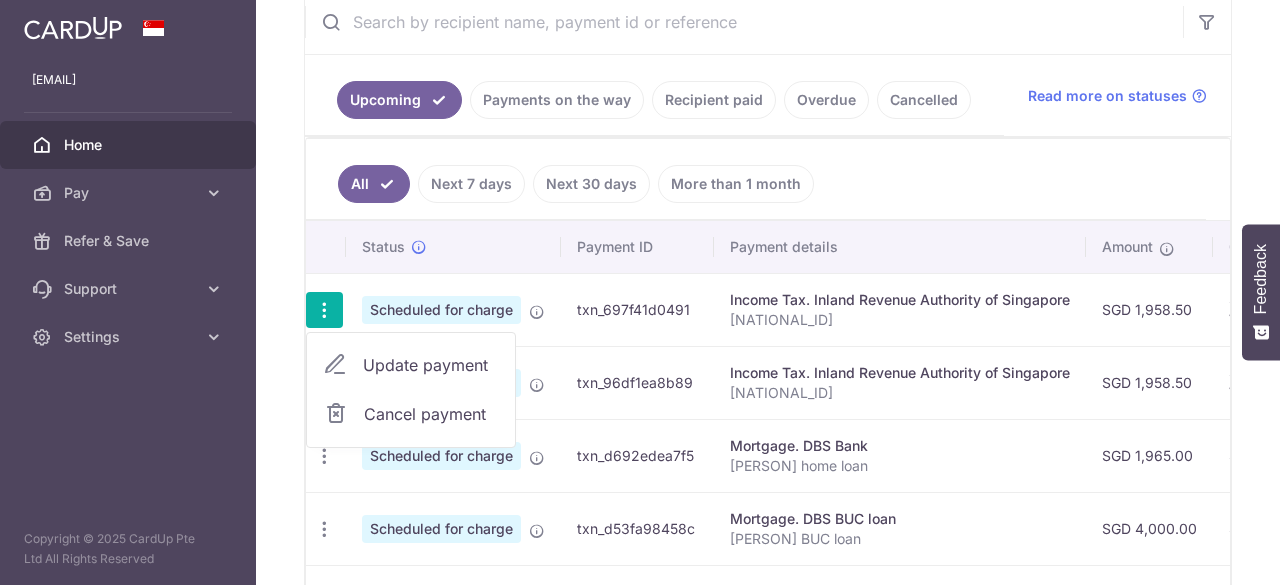 scroll, scrollTop: 421, scrollLeft: 0, axis: vertical 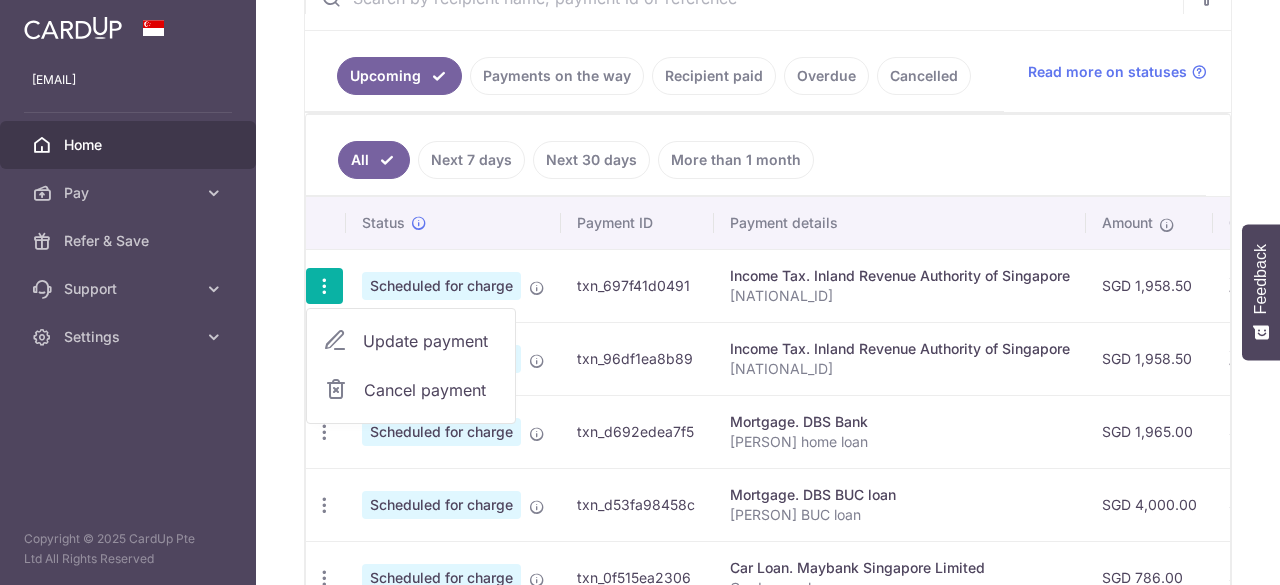 click on "Cancel payment" at bounding box center (431, 390) 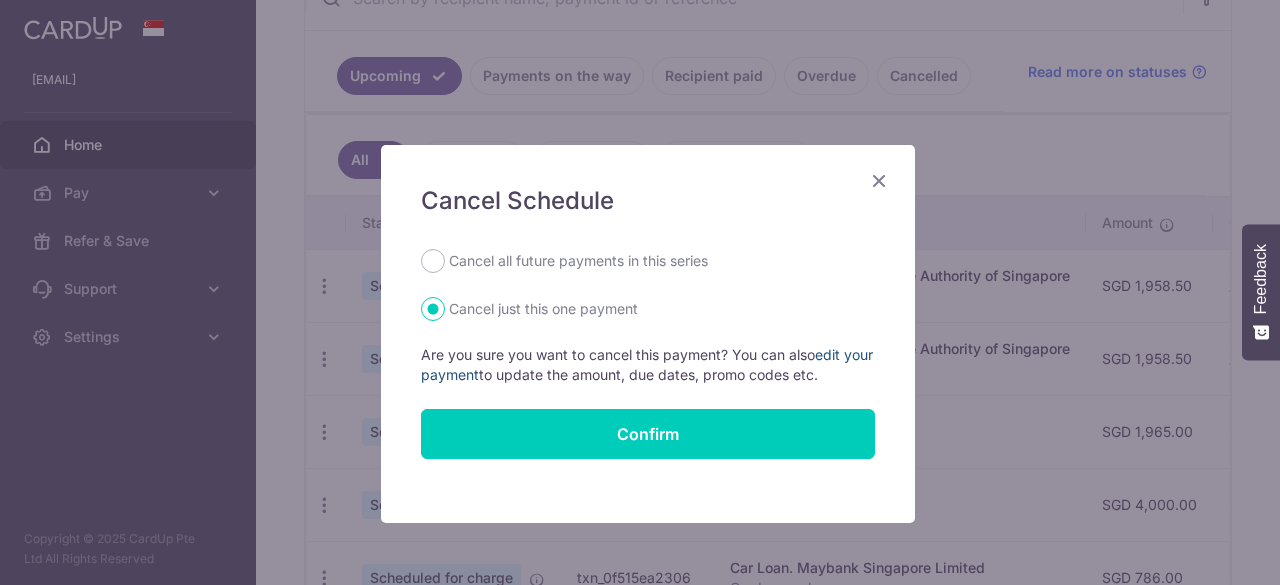scroll, scrollTop: 0, scrollLeft: 0, axis: both 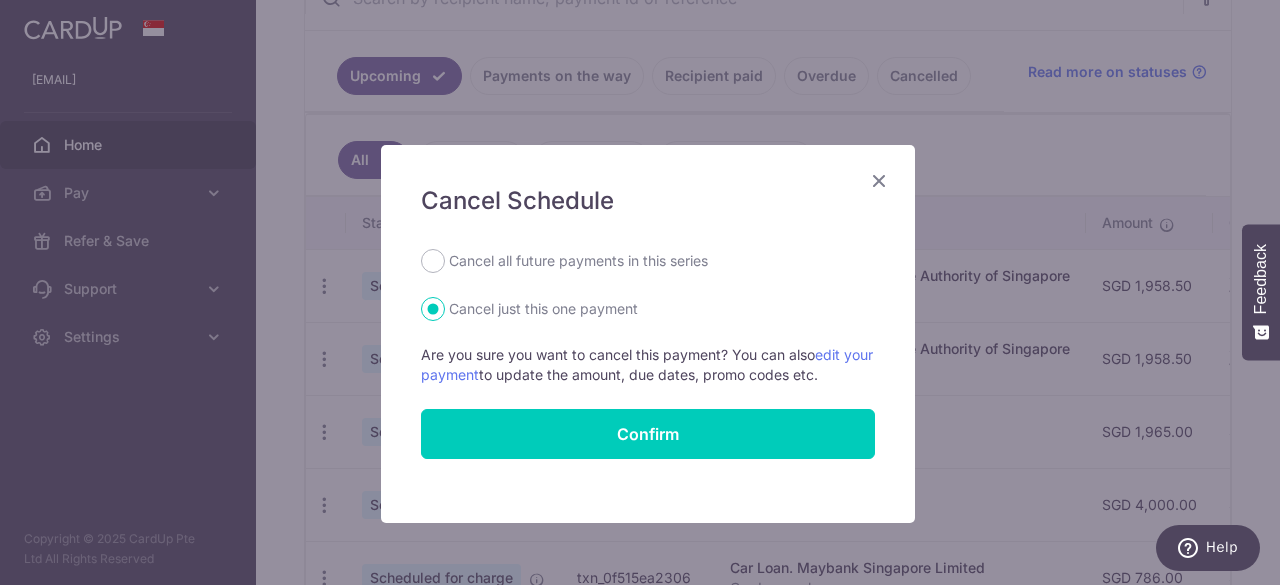 click on "Cancel all future payments in this series" at bounding box center (578, 261) 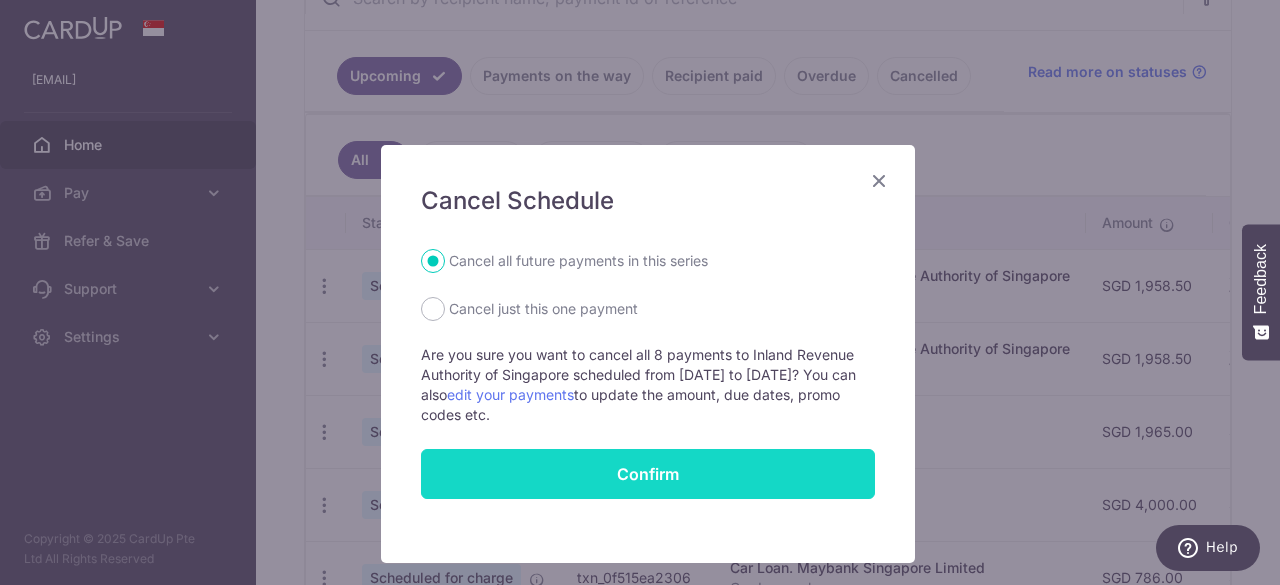 click on "Confirm" at bounding box center [648, 474] 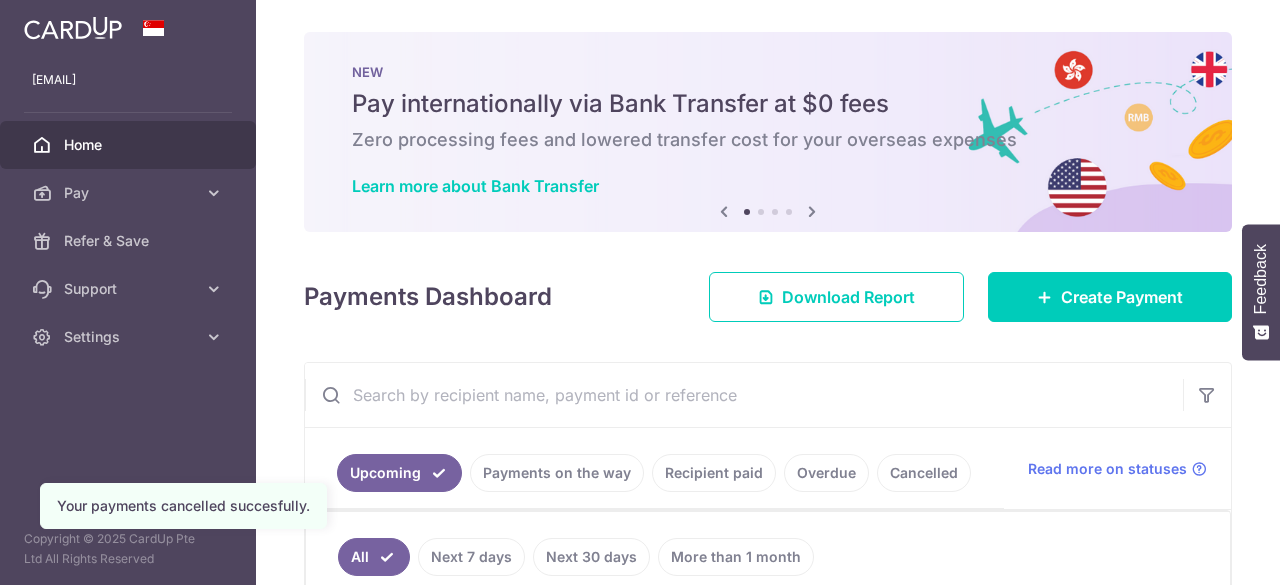 scroll, scrollTop: 0, scrollLeft: 0, axis: both 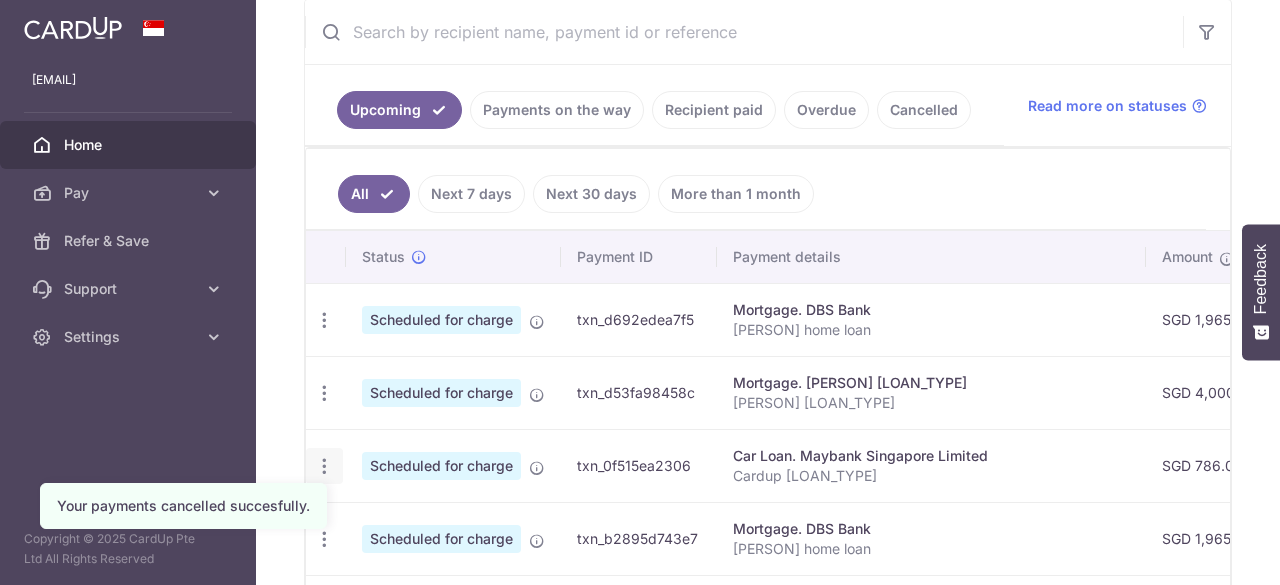 click at bounding box center [324, 320] 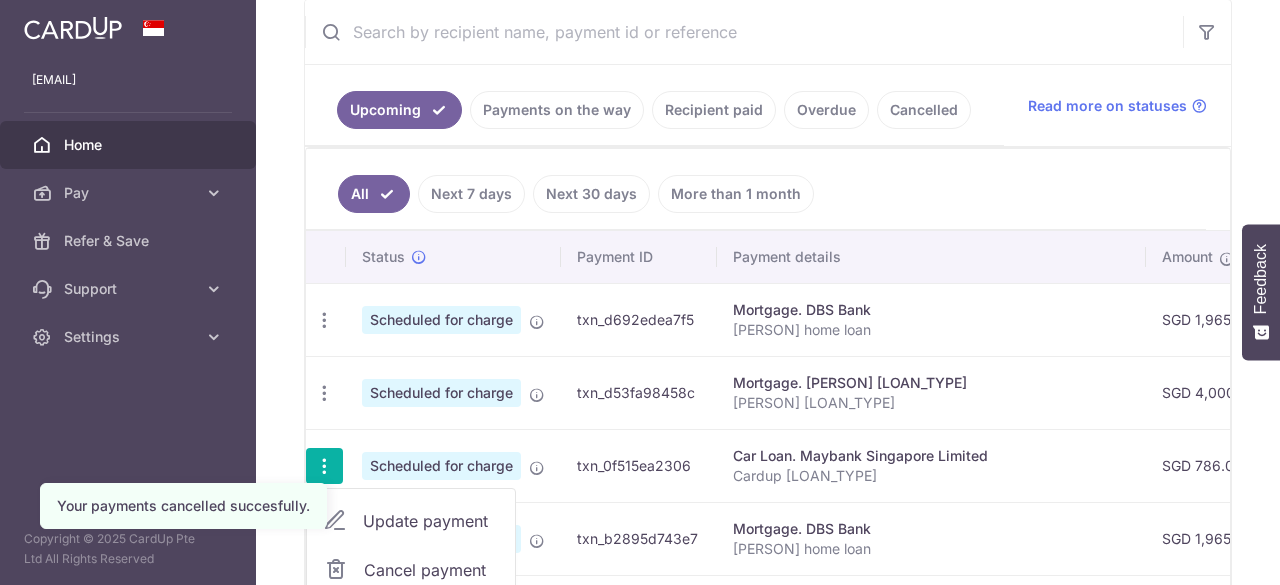 scroll, scrollTop: 411, scrollLeft: 0, axis: vertical 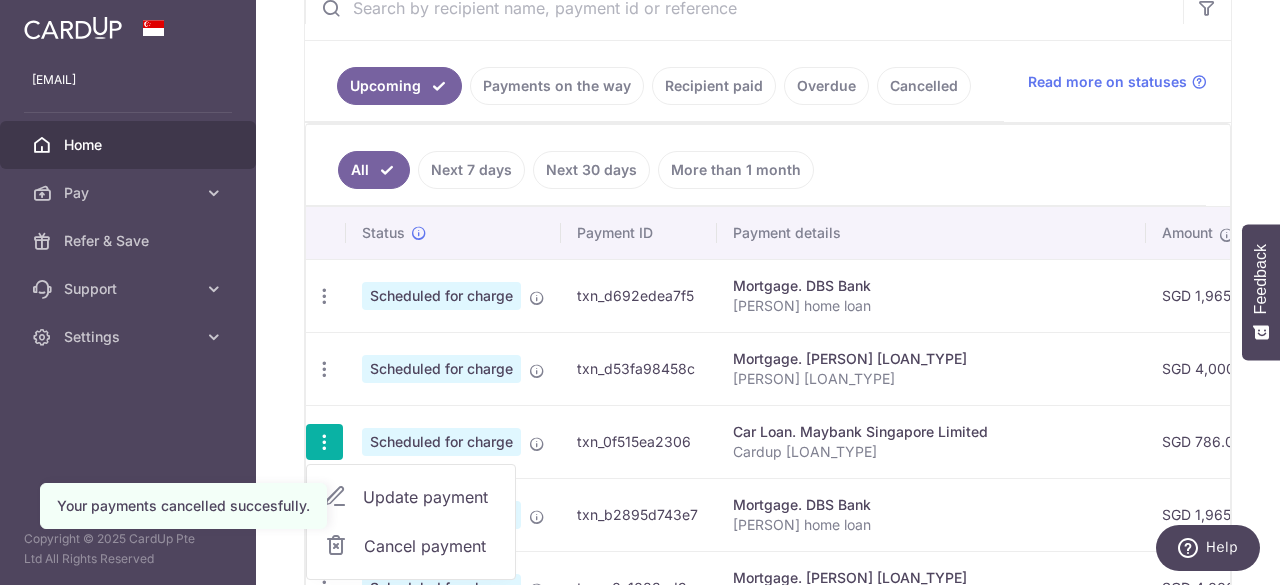 click on "Update payment" at bounding box center [431, 497] 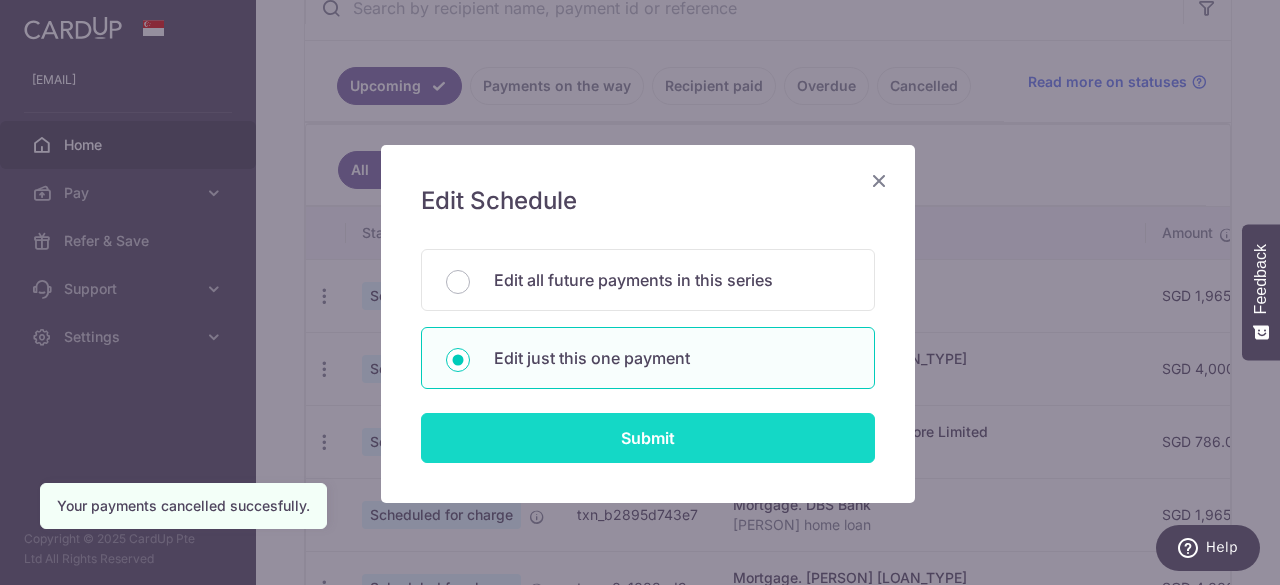 click on "Submit" at bounding box center [648, 438] 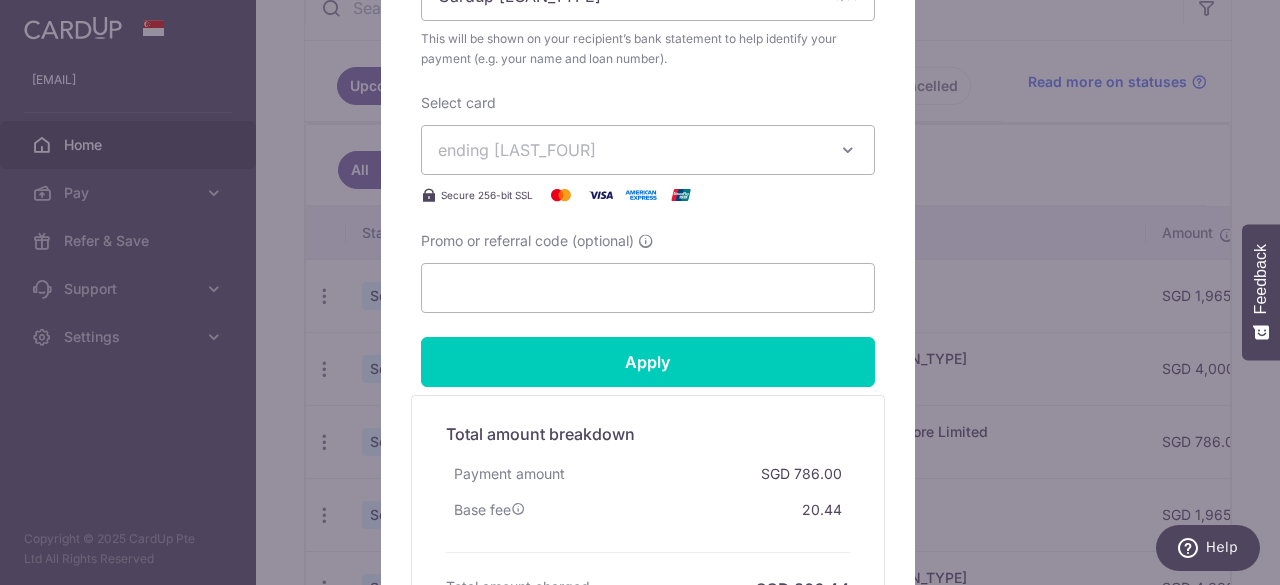 scroll, scrollTop: 842, scrollLeft: 0, axis: vertical 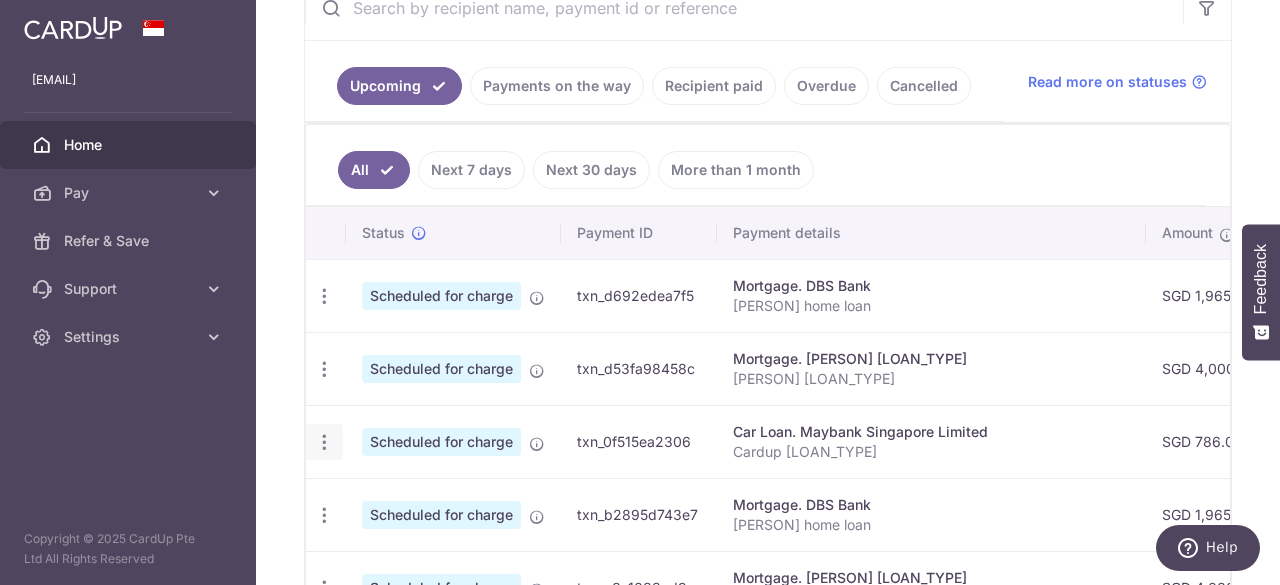 click at bounding box center [324, 296] 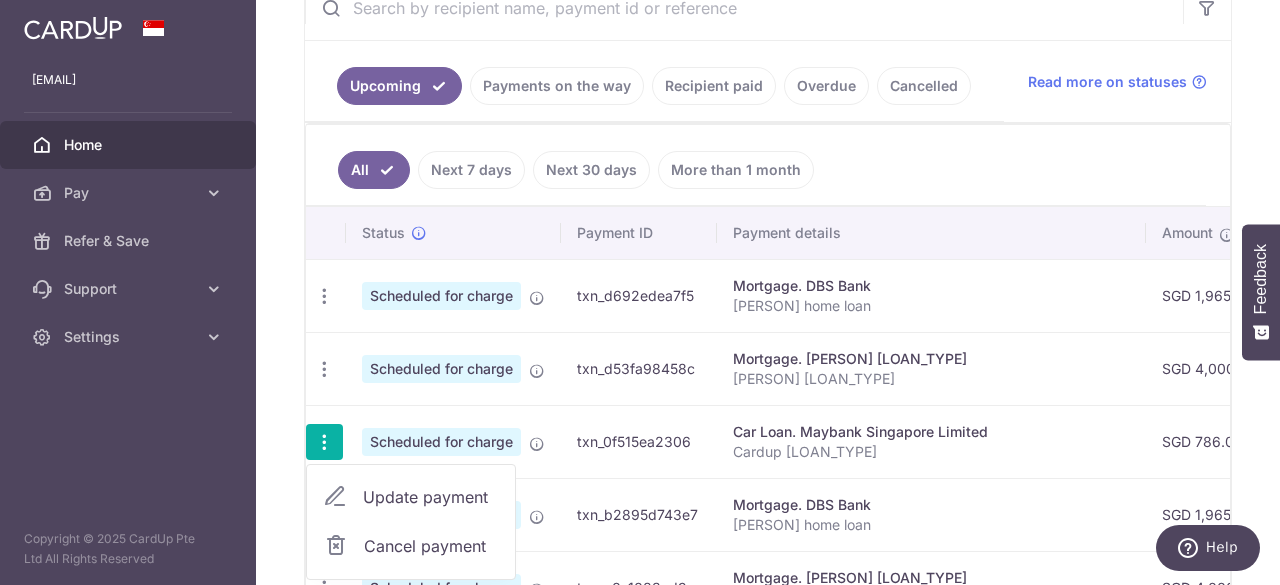 click on "Update payment" at bounding box center (431, 497) 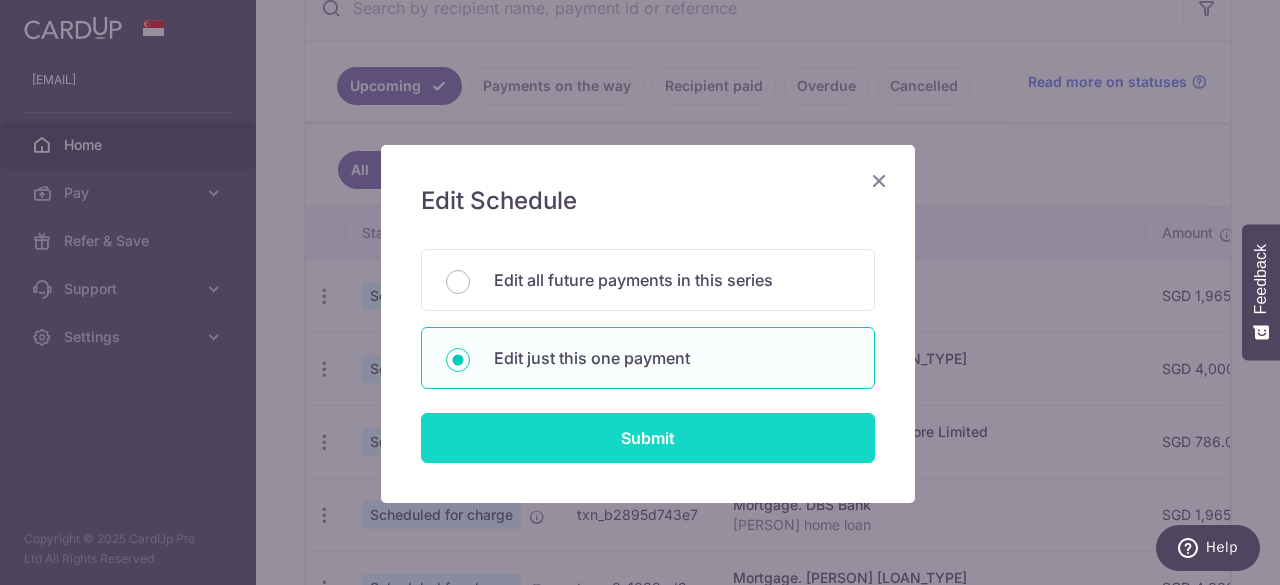 click on "Submit" at bounding box center (648, 438) 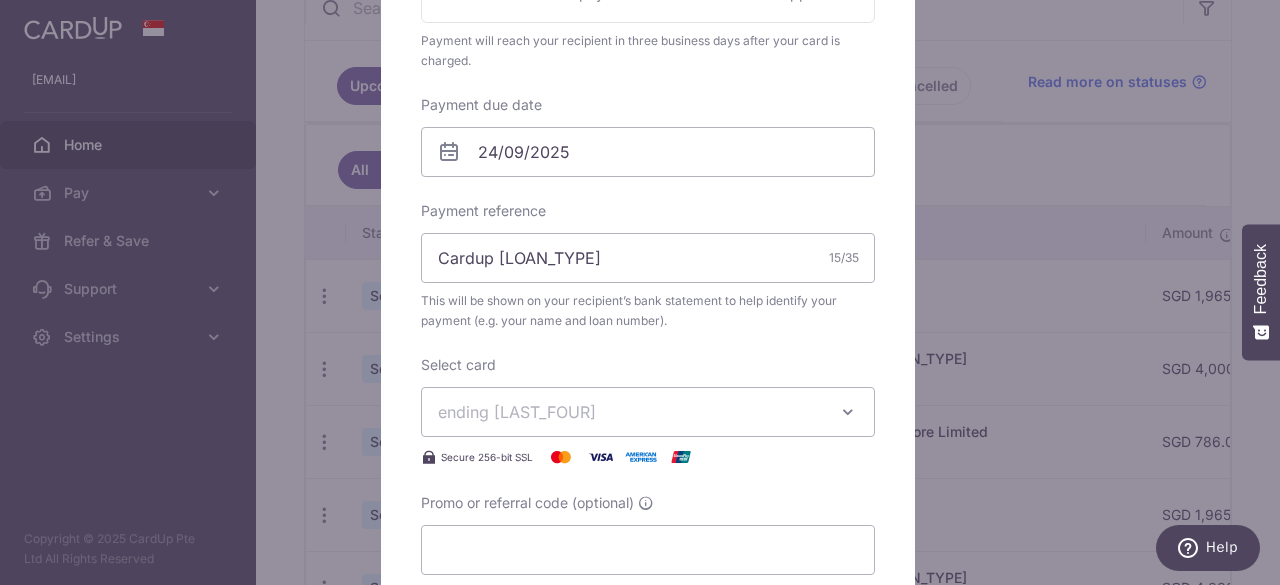 scroll, scrollTop: 0, scrollLeft: 0, axis: both 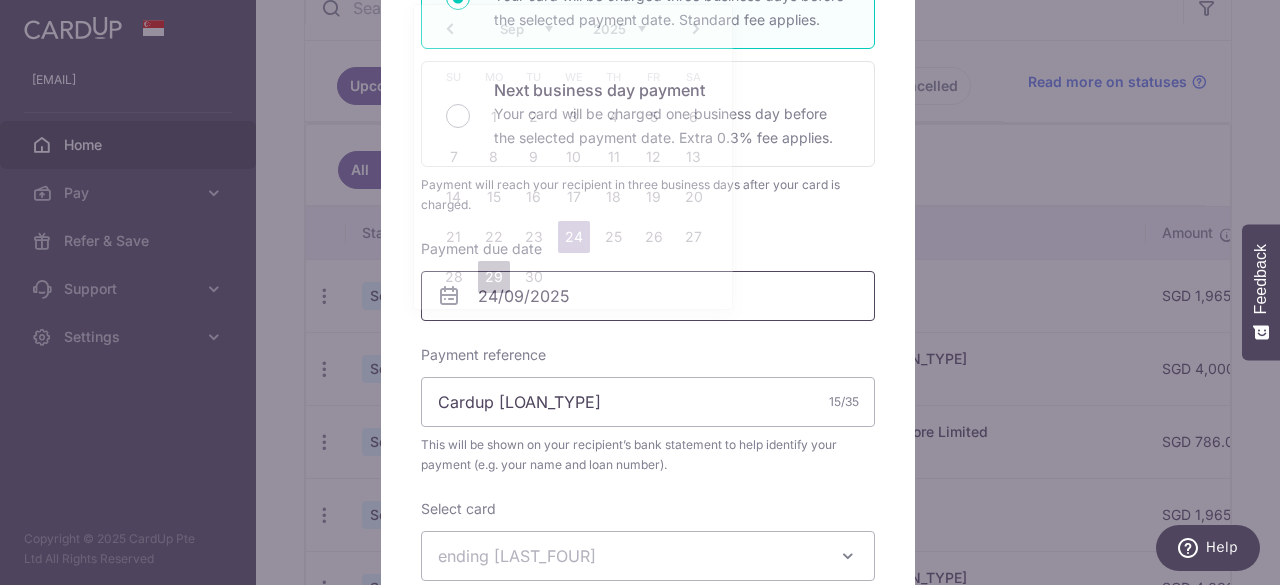 click on "[EMAIL]
Home
Pay
Payments
Recipients
Cards
Refer & Save
Support
FAQ
Contact Us
Settings
Account
Logout
Copyright © [YEAR] CardUp Pte Ltd All Rights Reserved
×
Pause Schedule" at bounding box center (640, 292) 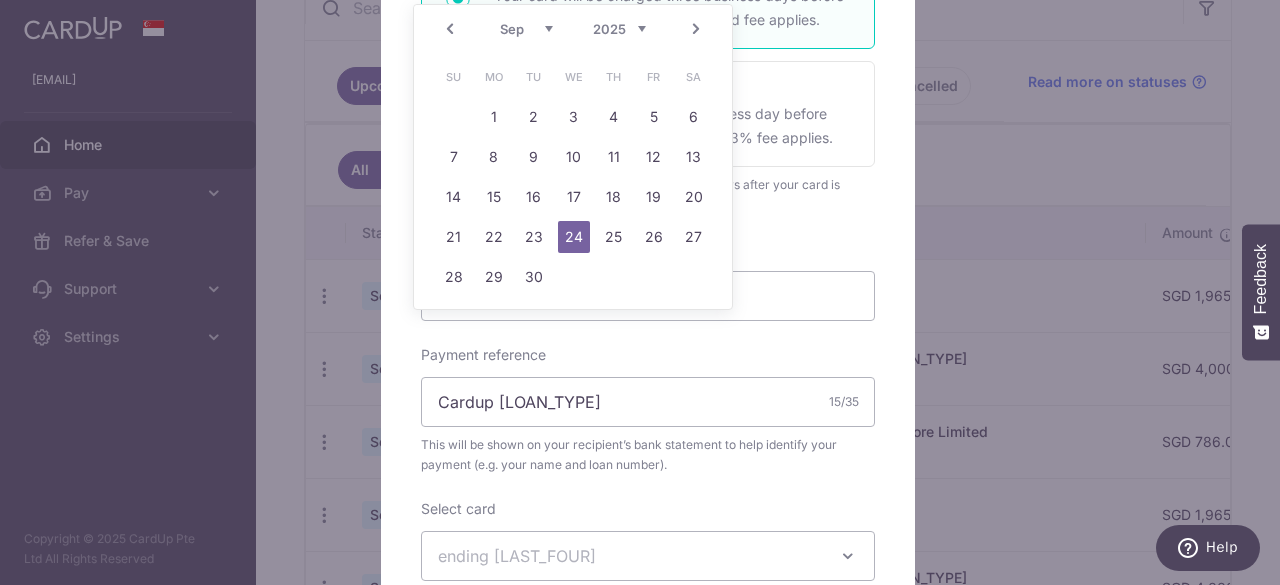 click on "Prev" at bounding box center (450, 29) 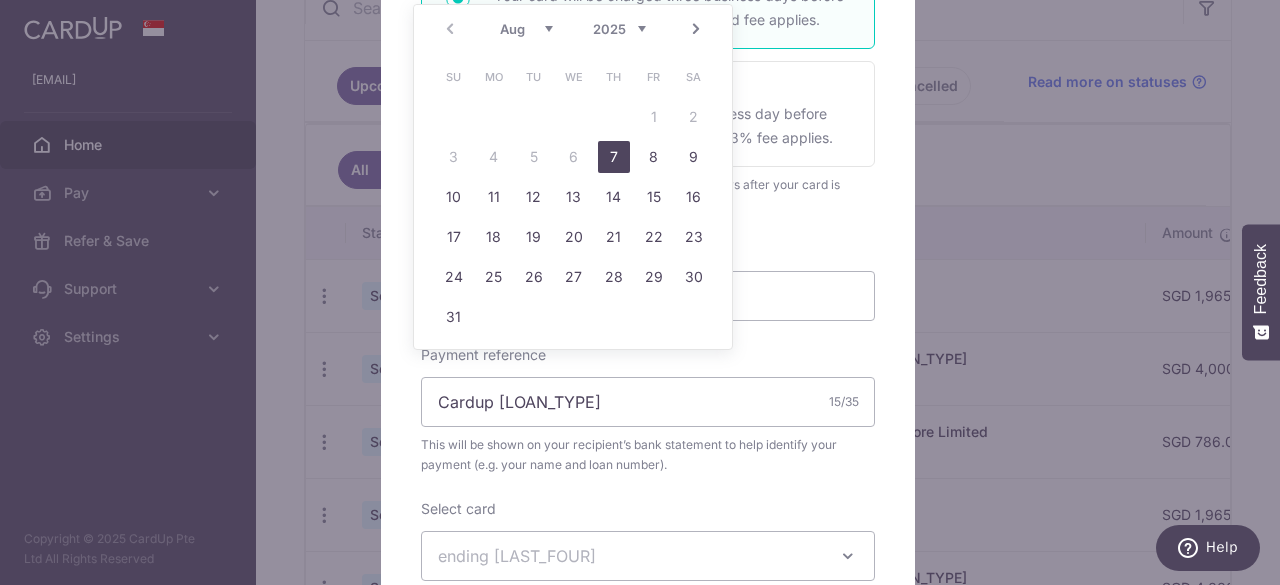 click on "7" at bounding box center [614, 157] 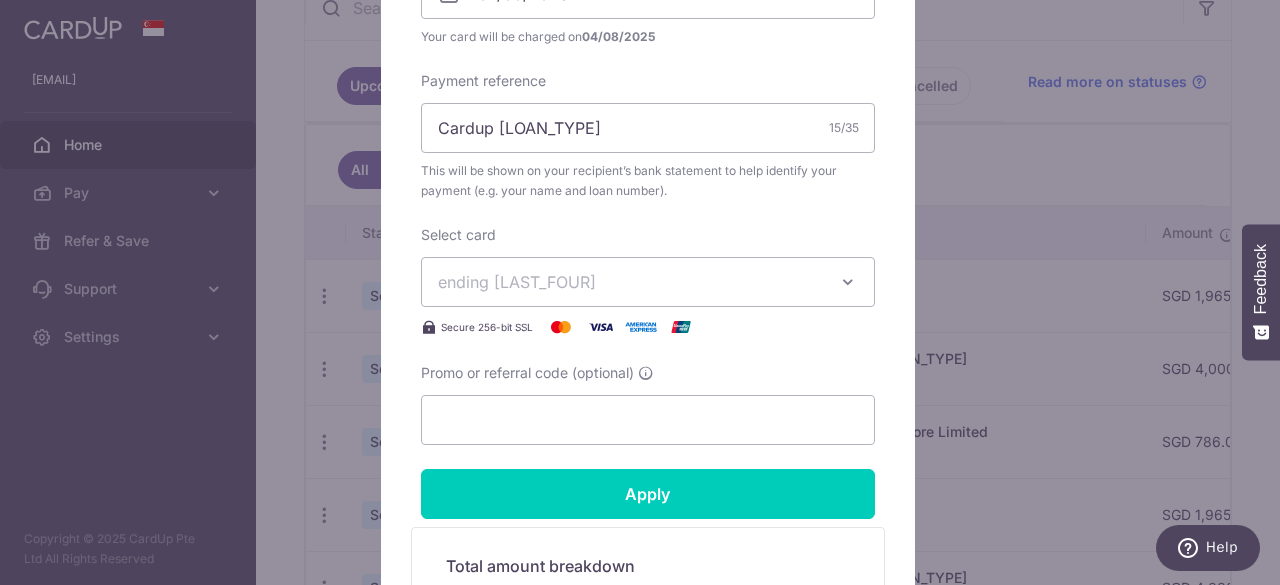 scroll, scrollTop: 718, scrollLeft: 0, axis: vertical 